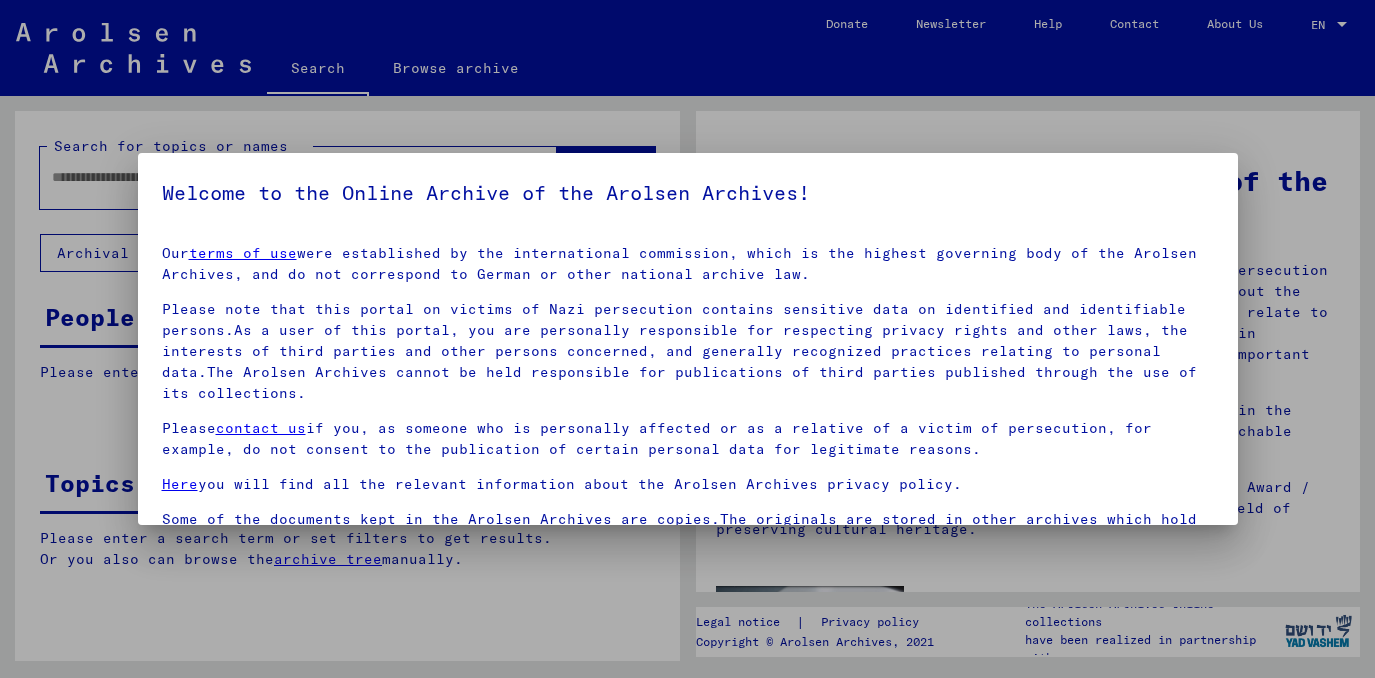 scroll, scrollTop: 0, scrollLeft: 0, axis: both 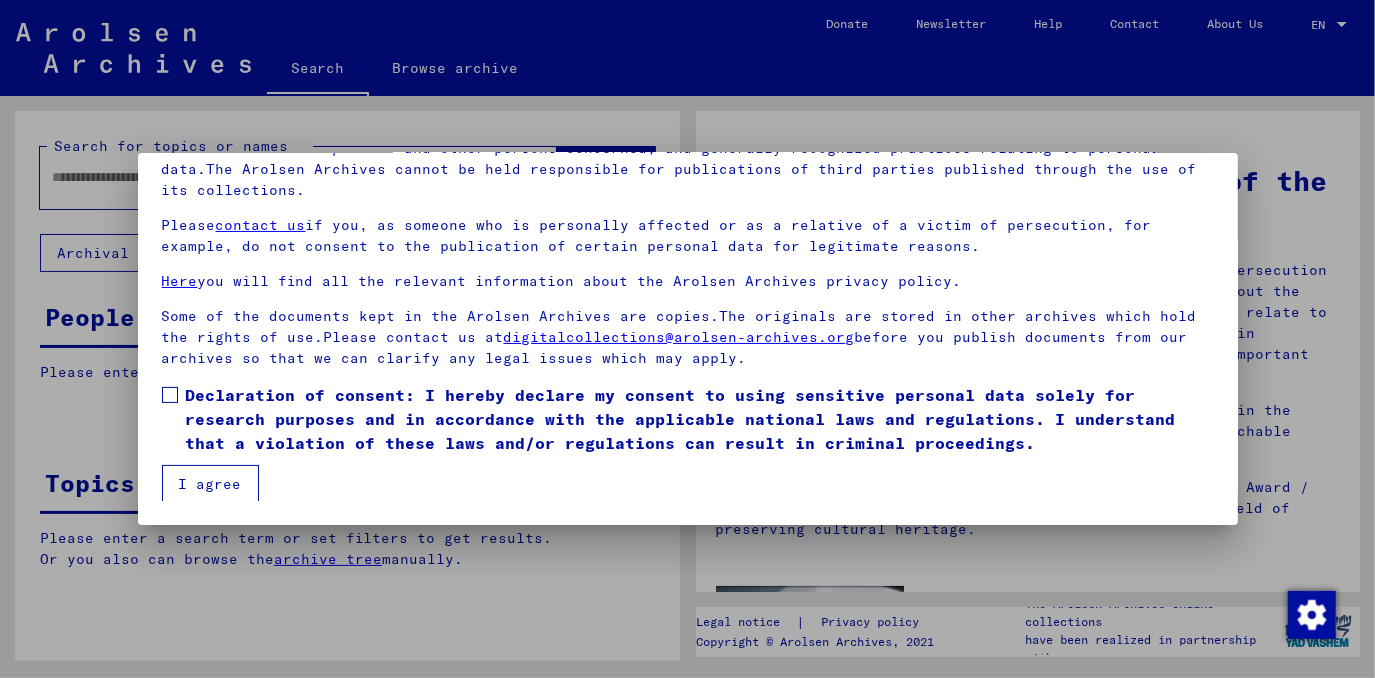 click at bounding box center [170, 395] 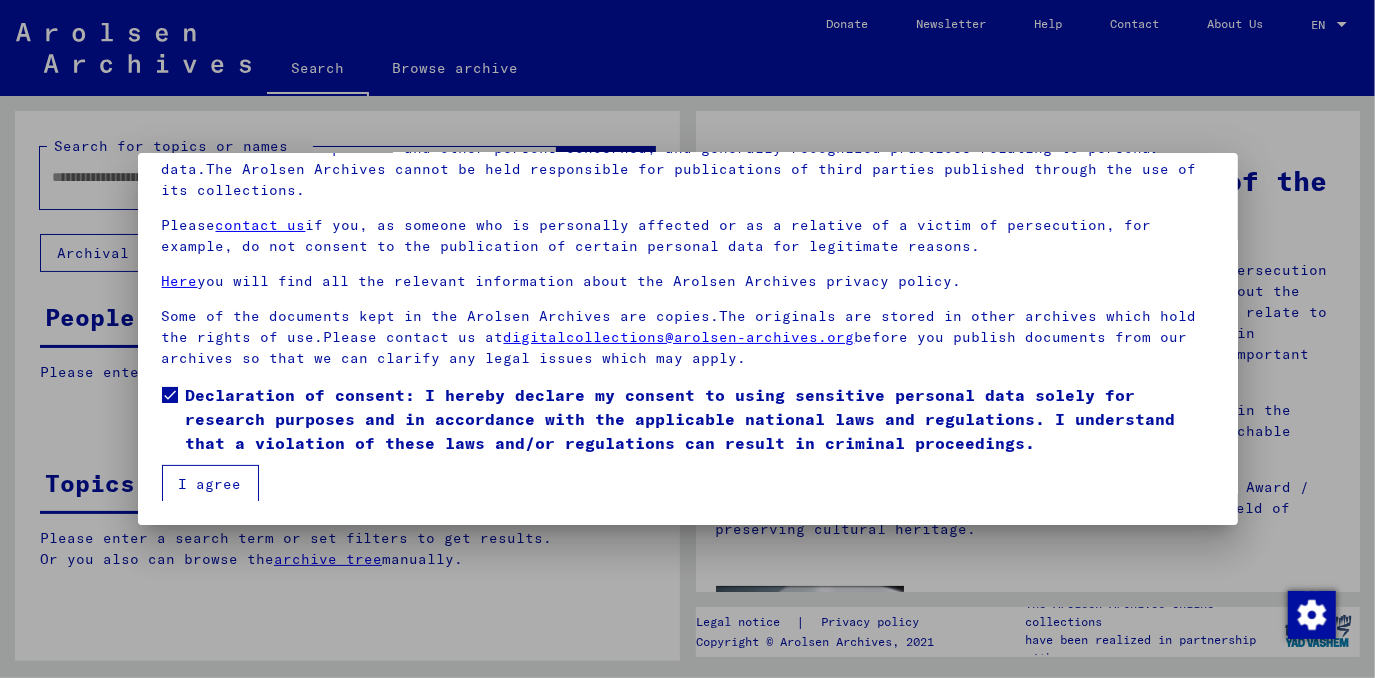 drag, startPoint x: 183, startPoint y: 477, endPoint x: 189, endPoint y: 453, distance: 24.738634 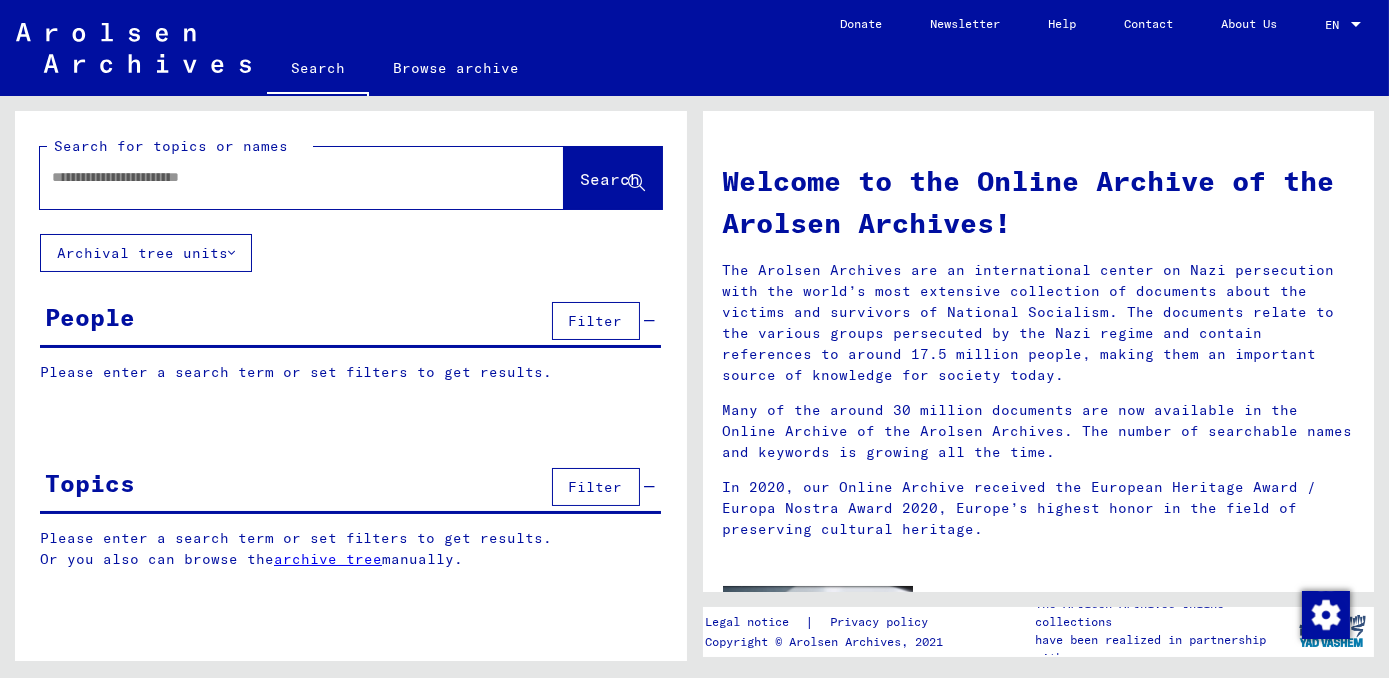 click at bounding box center [278, 177] 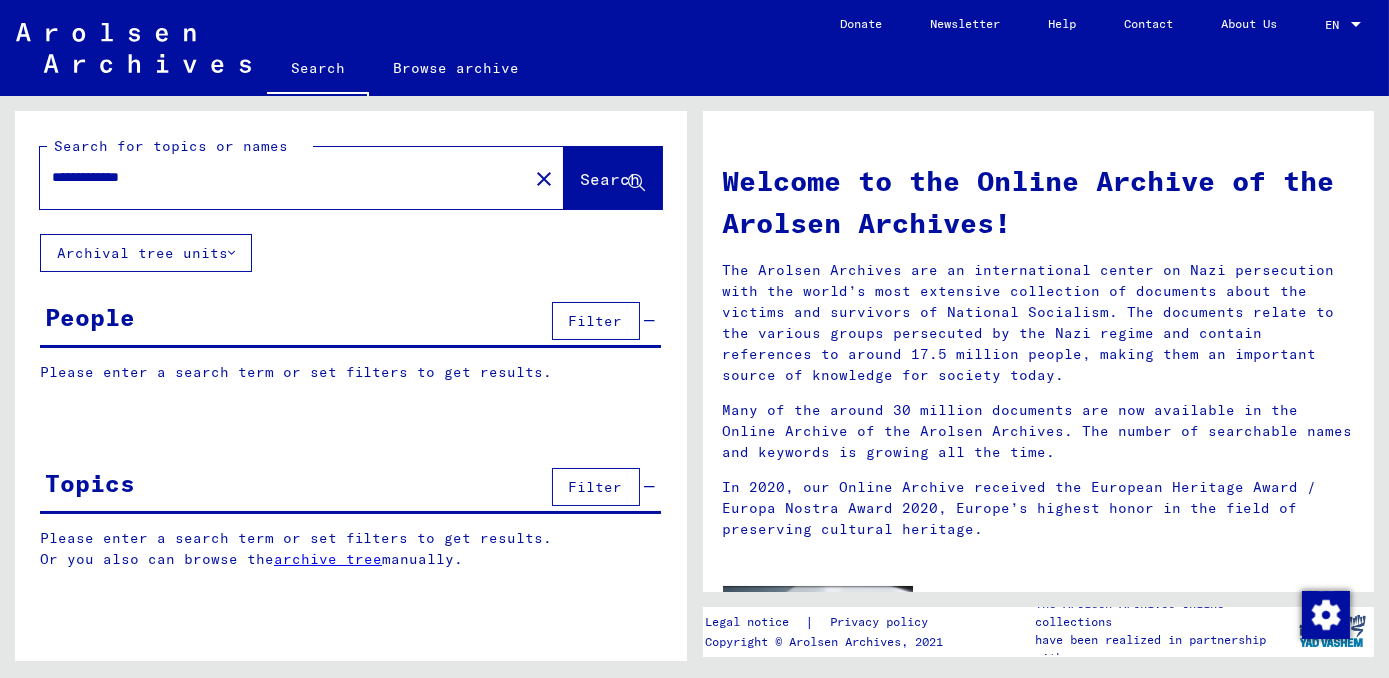 type on "**********" 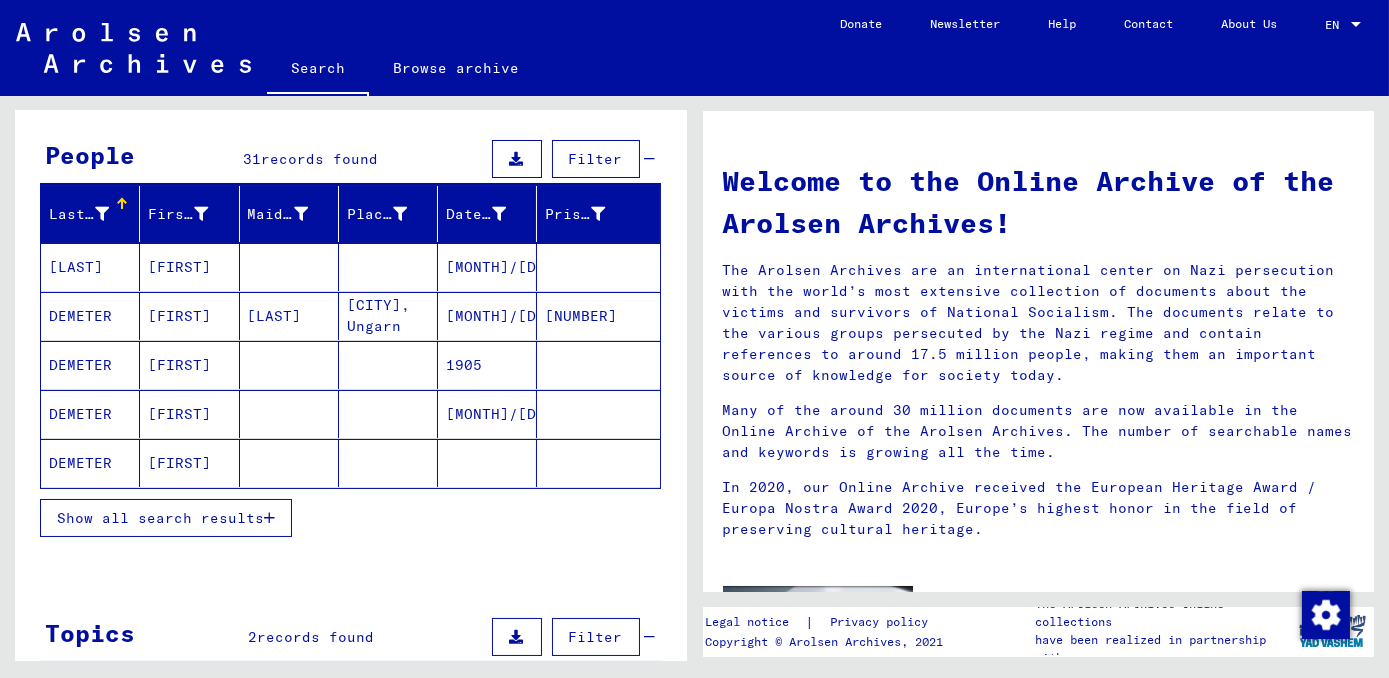 scroll, scrollTop: 212, scrollLeft: 0, axis: vertical 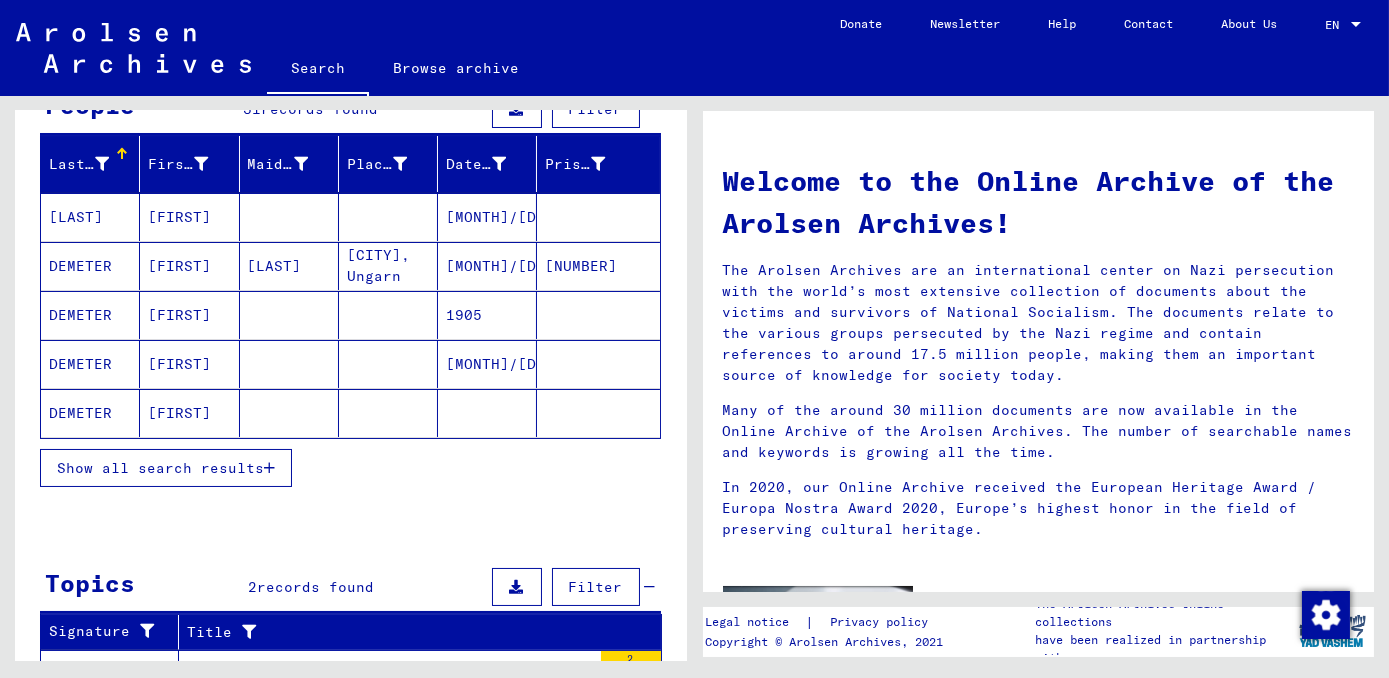 click on "Show all search results" at bounding box center [160, 468] 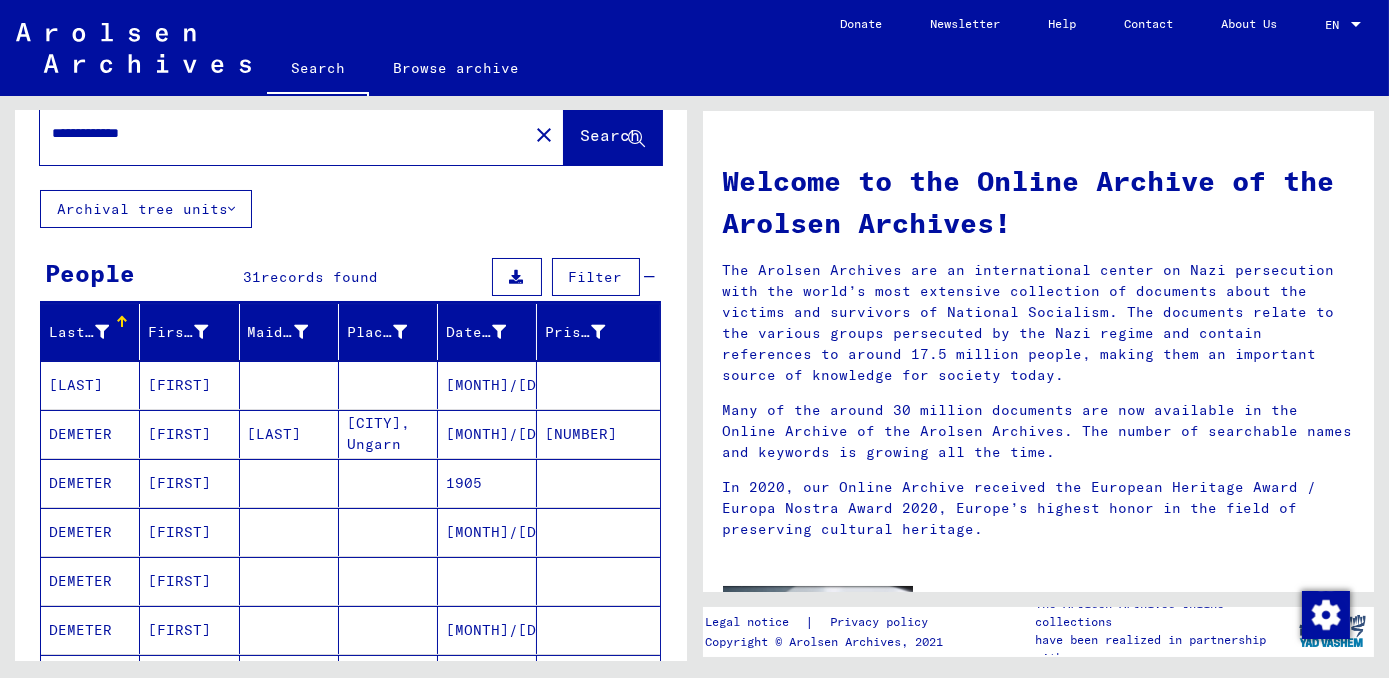 scroll, scrollTop: 0, scrollLeft: 0, axis: both 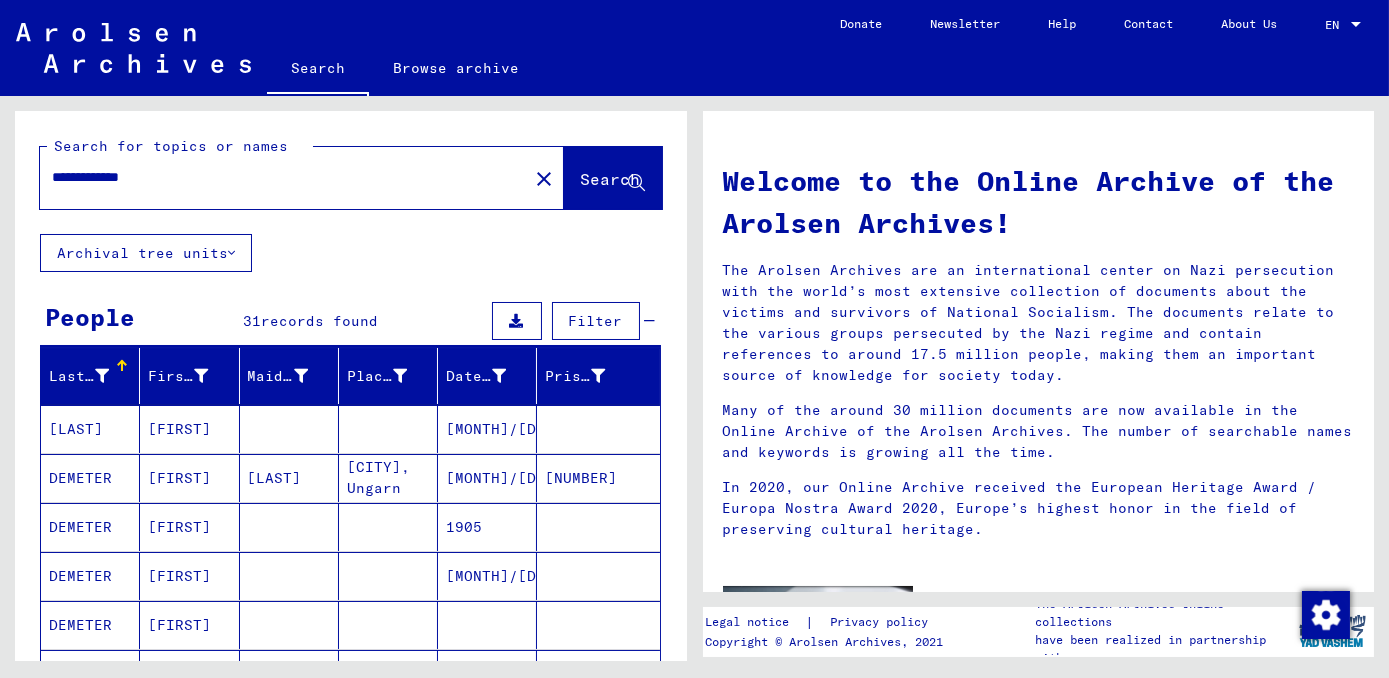 click on "[MONTH]/[DAY]/[YEAR]" at bounding box center [487, 429] 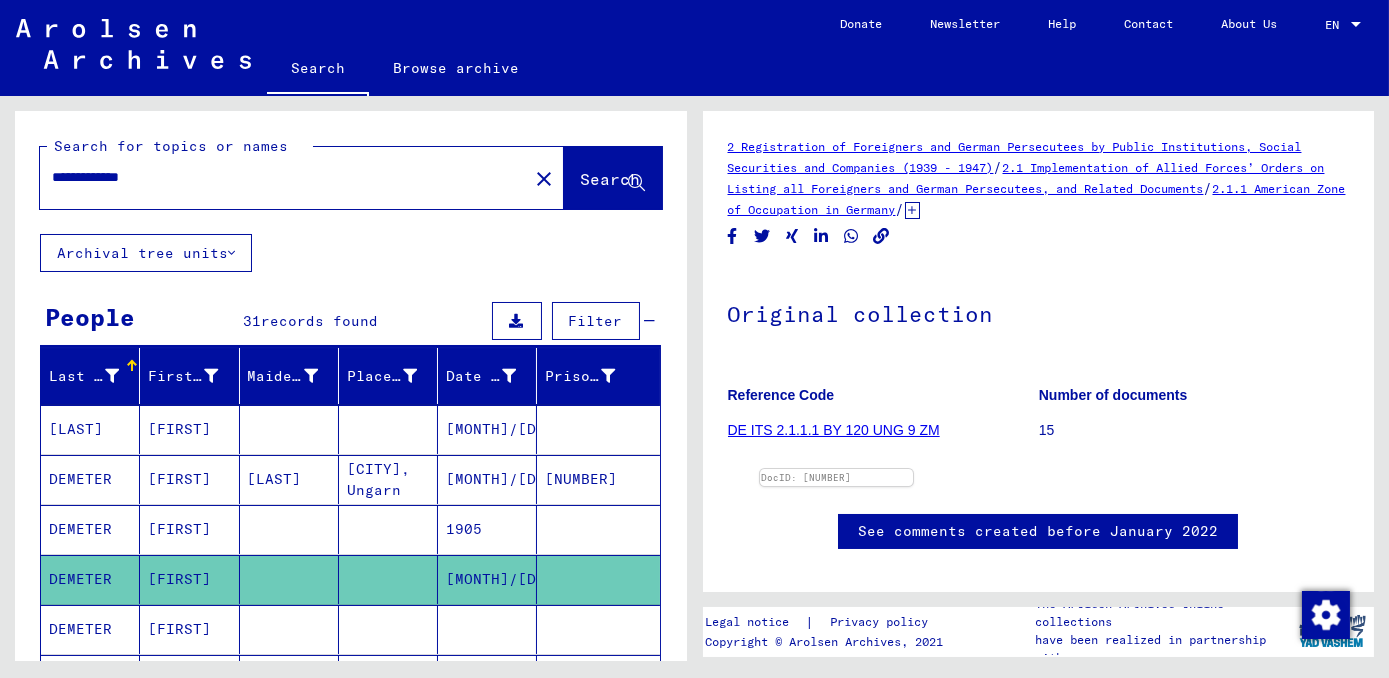 scroll, scrollTop: 0, scrollLeft: 0, axis: both 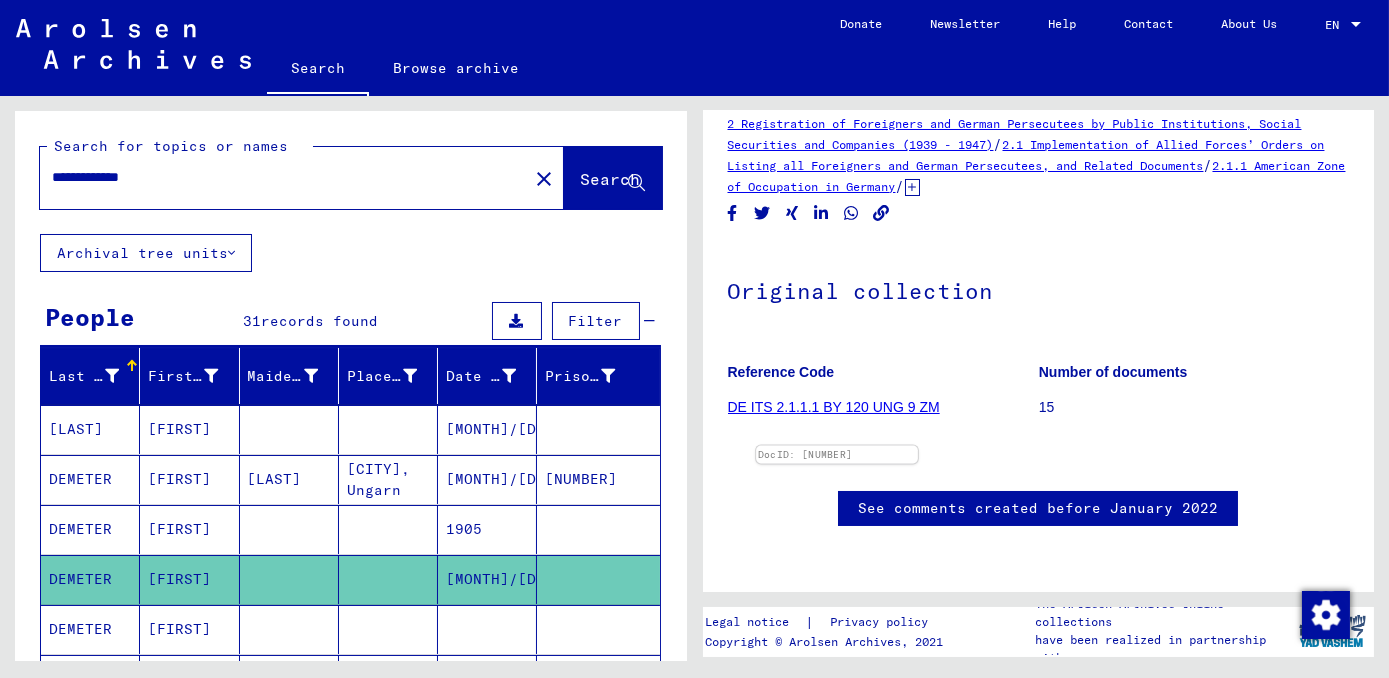 click at bounding box center (837, 446) 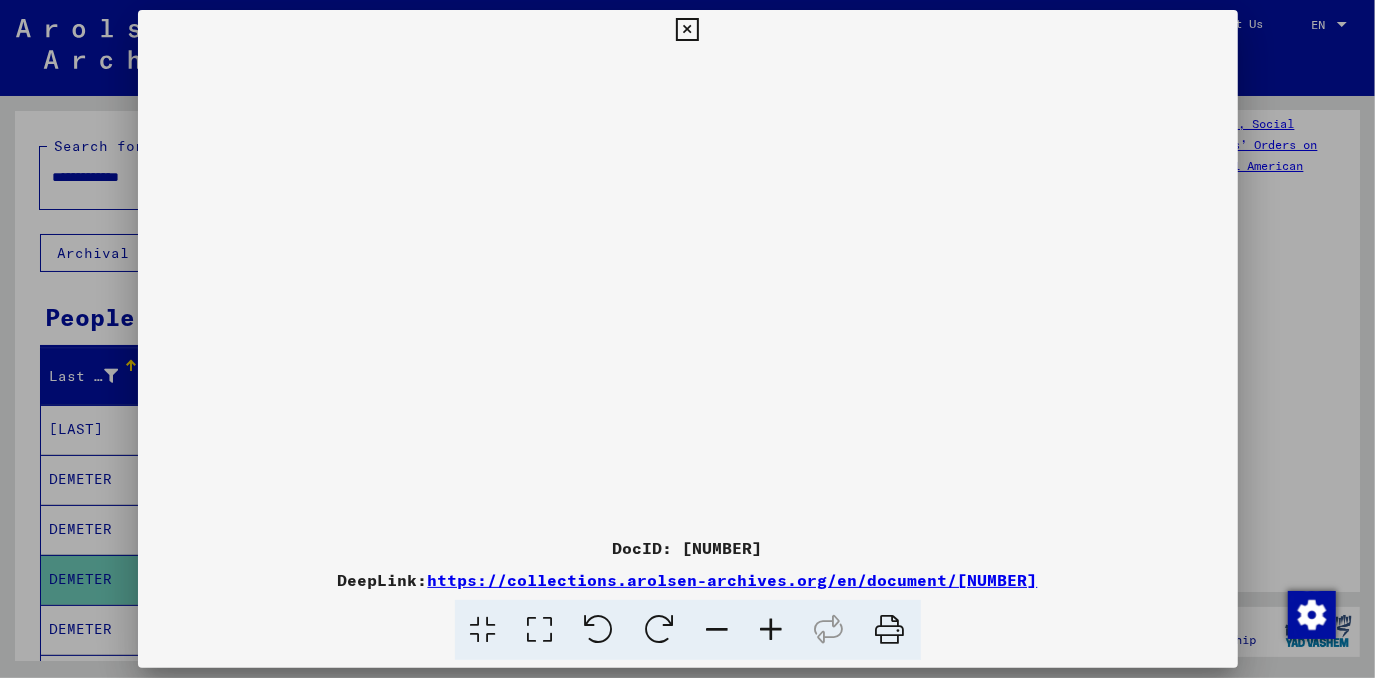 click at bounding box center [772, 630] 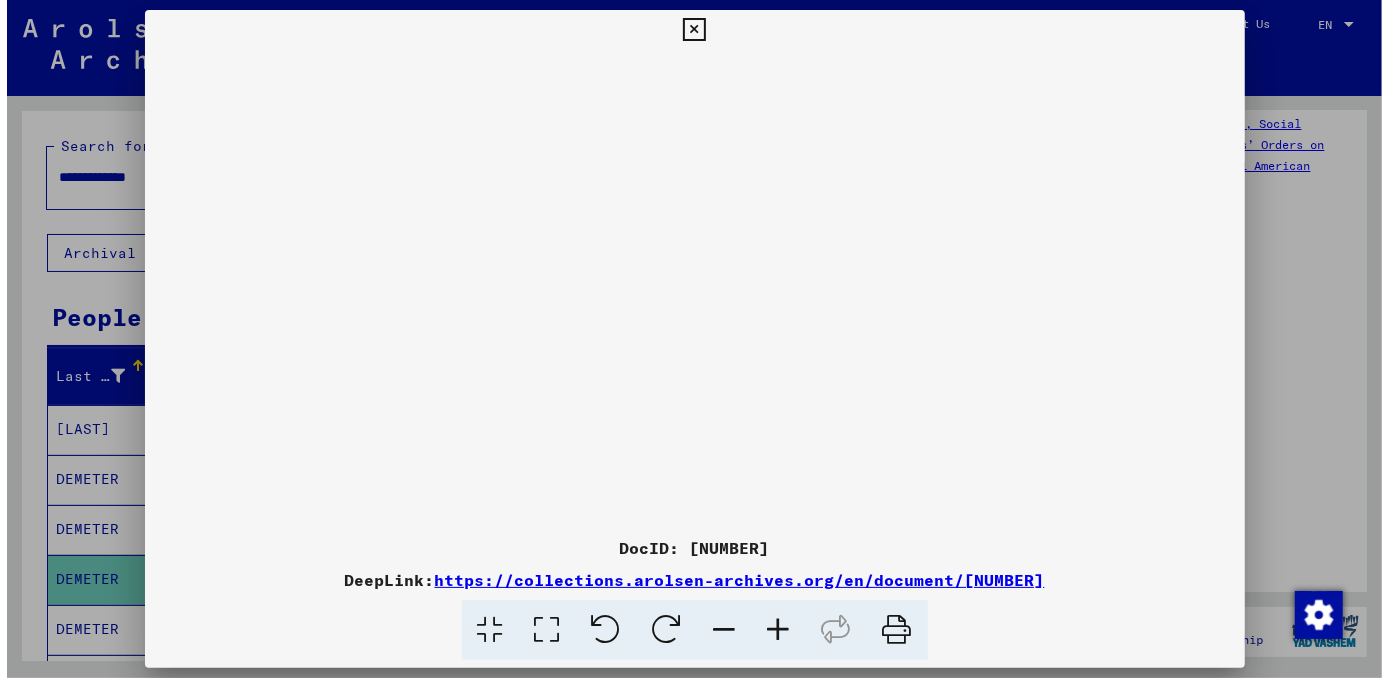 scroll, scrollTop: 541, scrollLeft: 0, axis: vertical 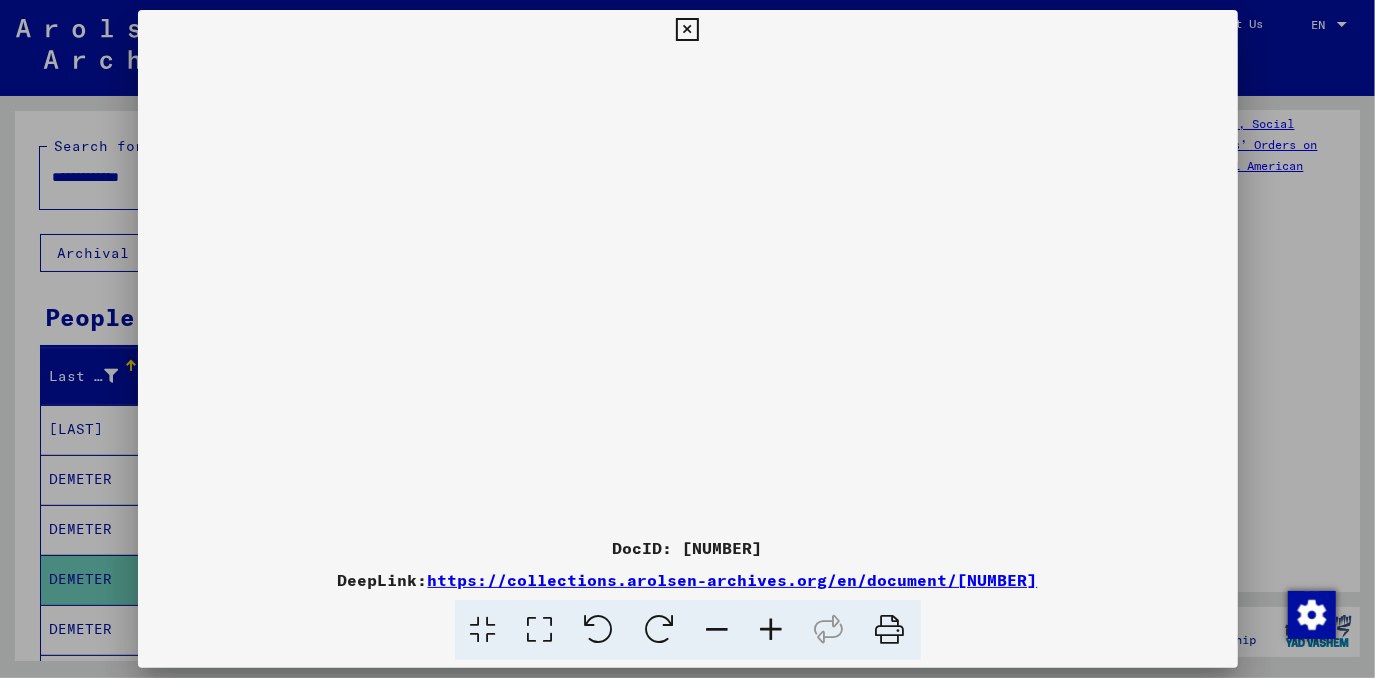 click at bounding box center [688, 739] 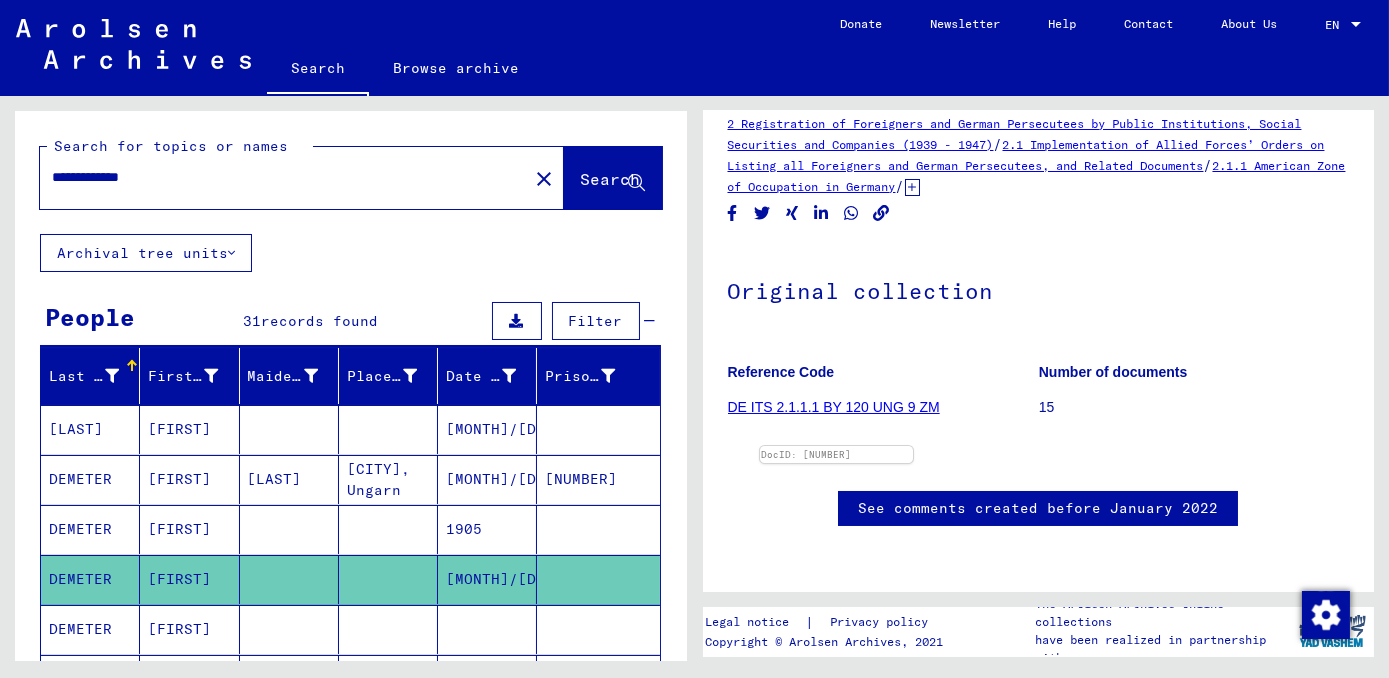click on "1905" at bounding box center [487, 429] 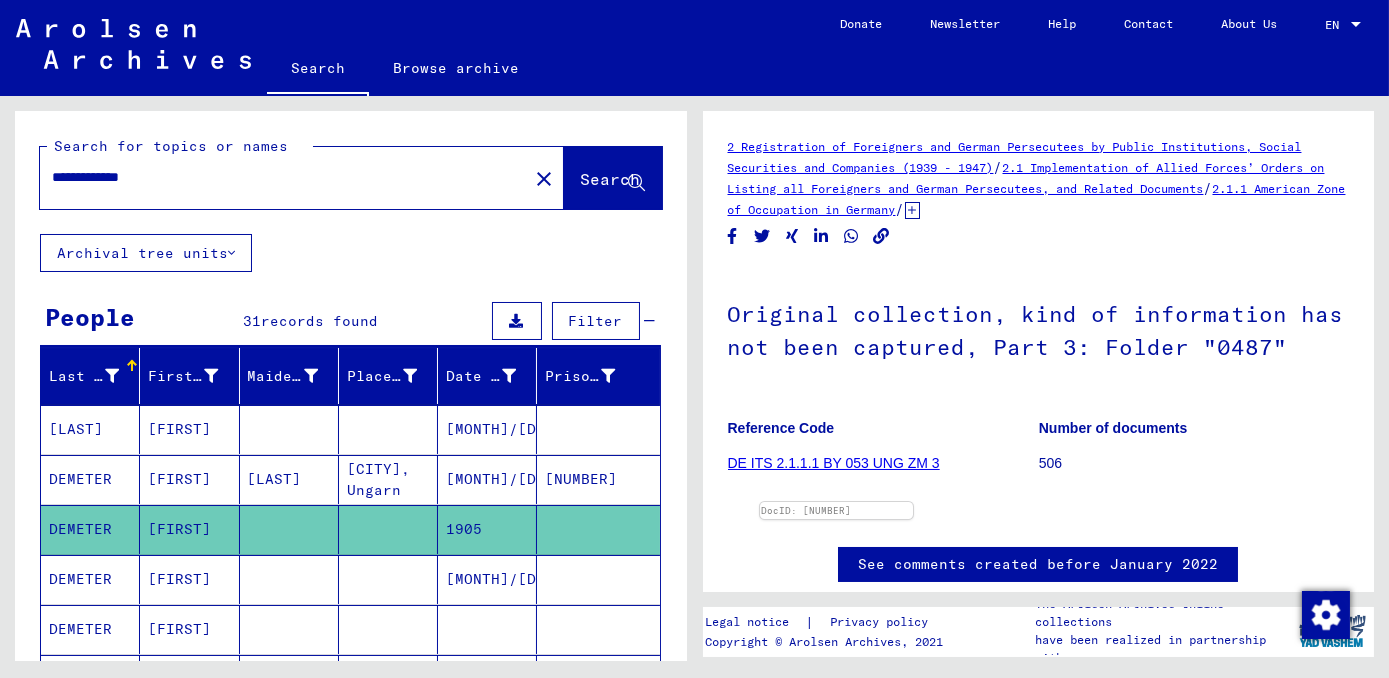 scroll, scrollTop: 0, scrollLeft: 0, axis: both 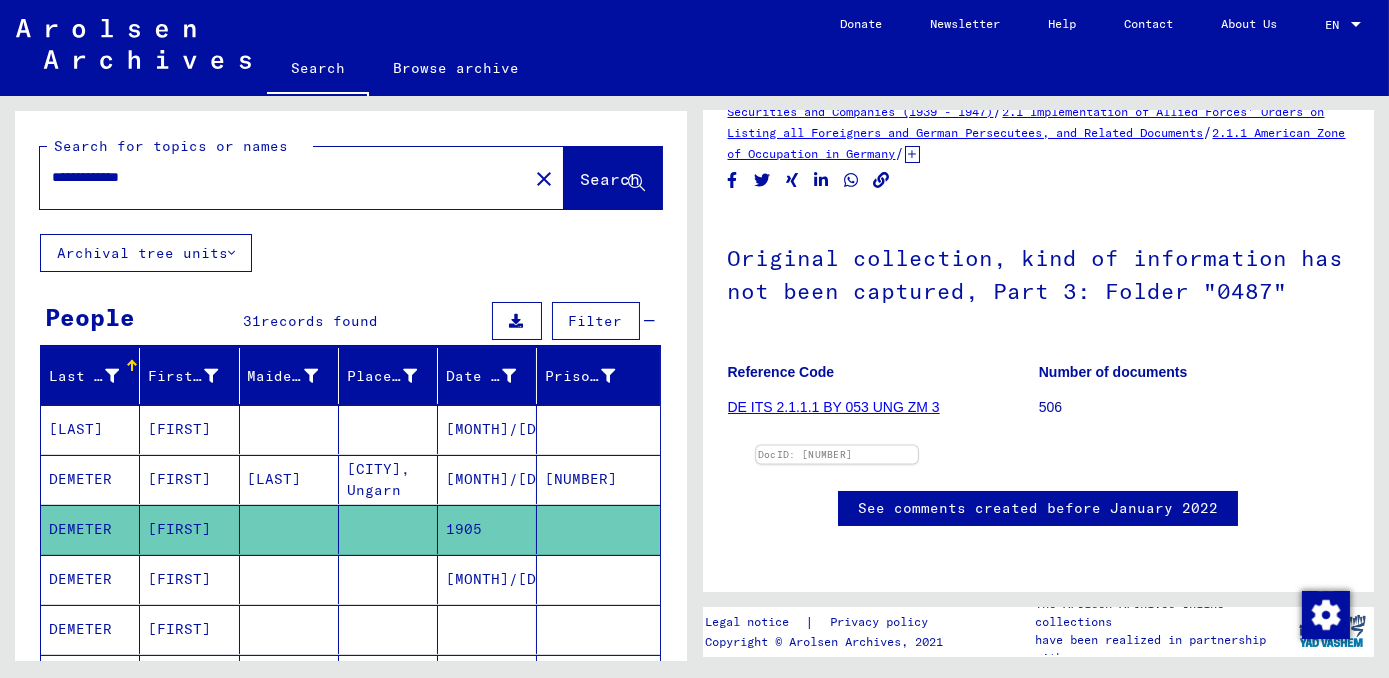 click at bounding box center [837, 446] 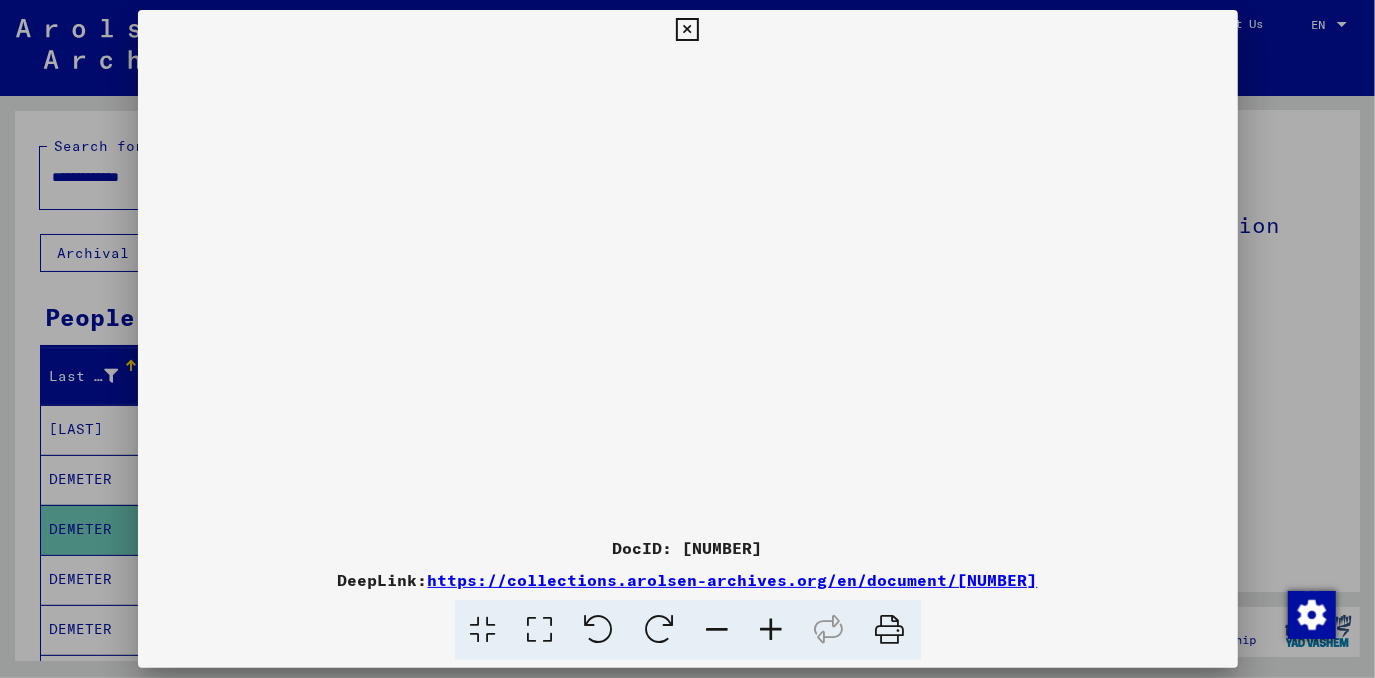 click at bounding box center (772, 630) 